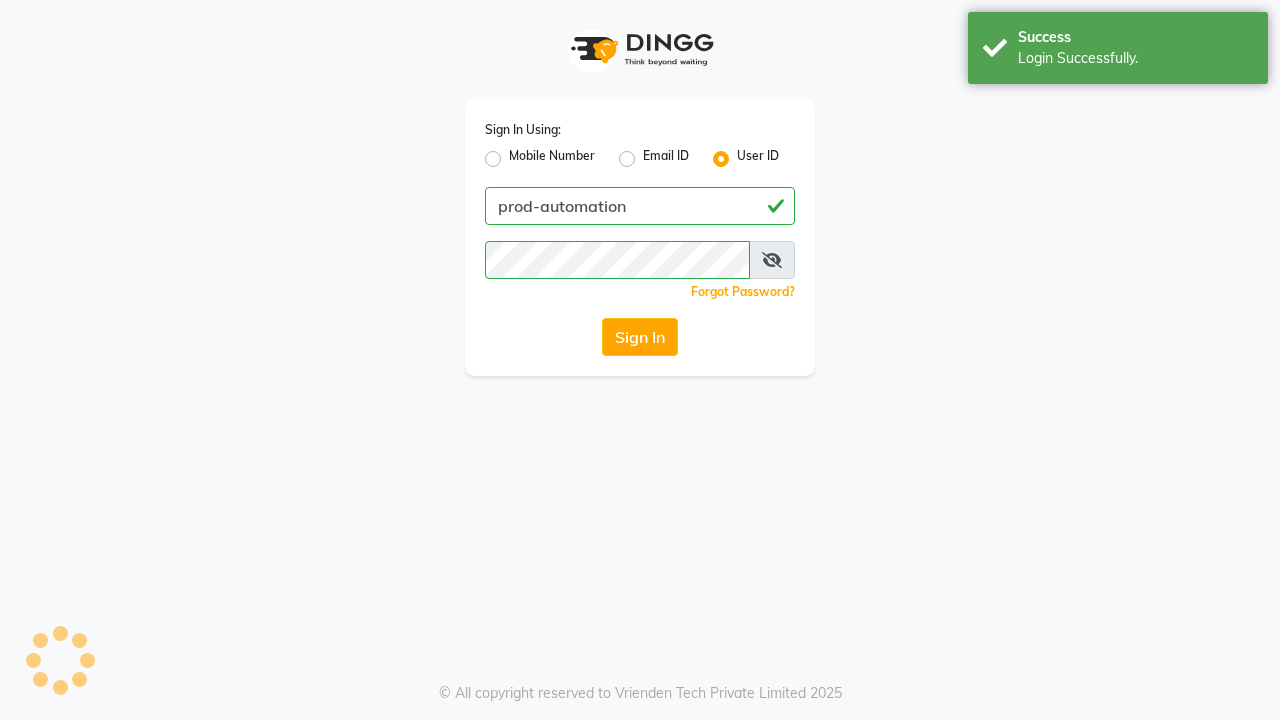 scroll, scrollTop: 0, scrollLeft: 0, axis: both 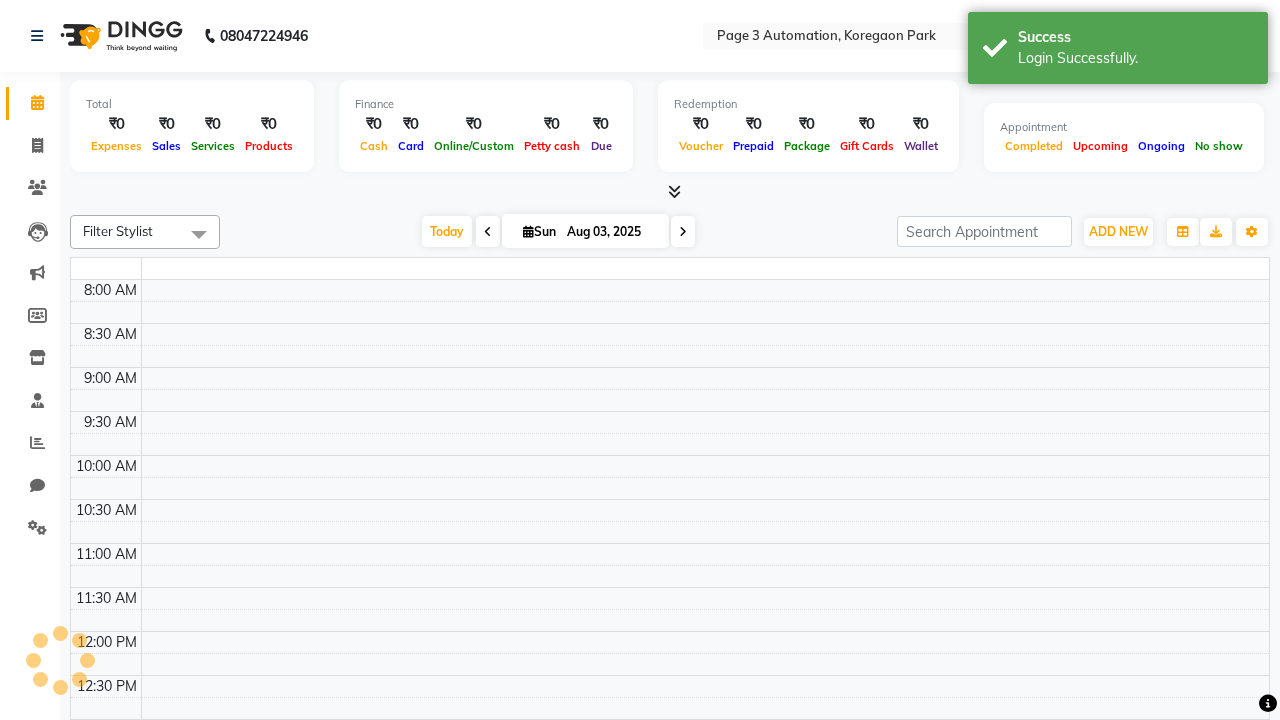 select on "en" 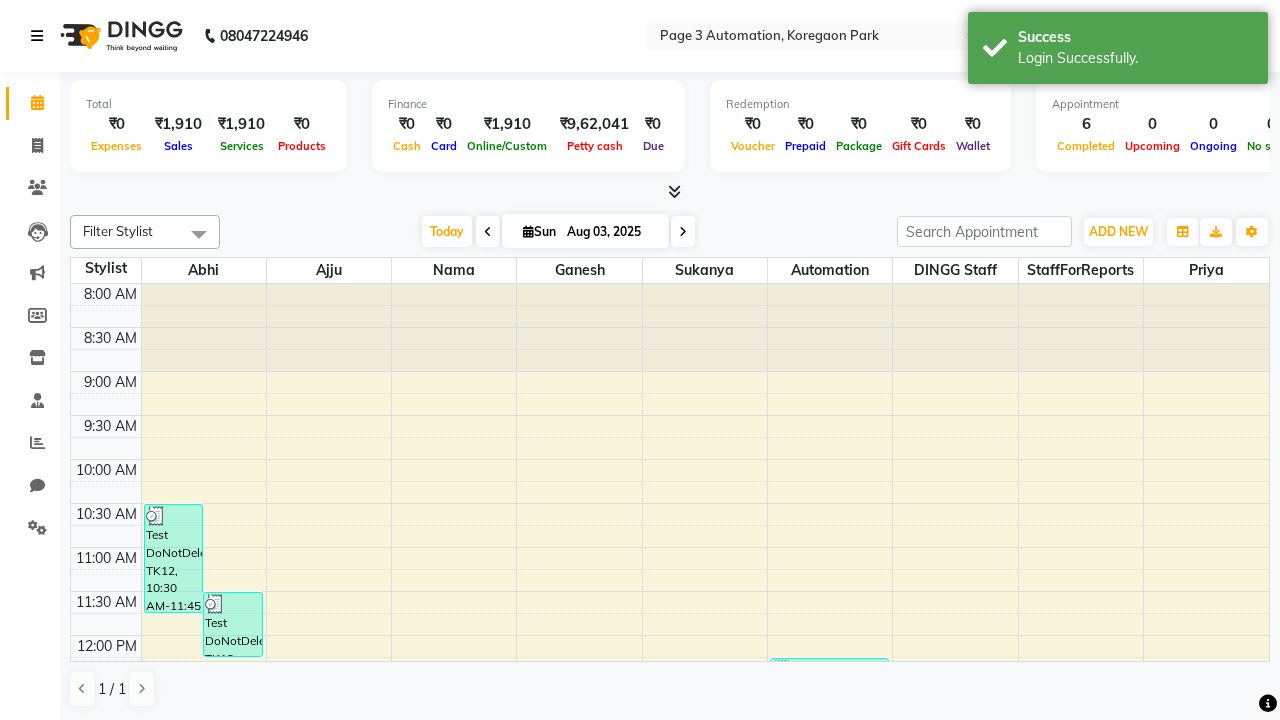 click at bounding box center (37, 36) 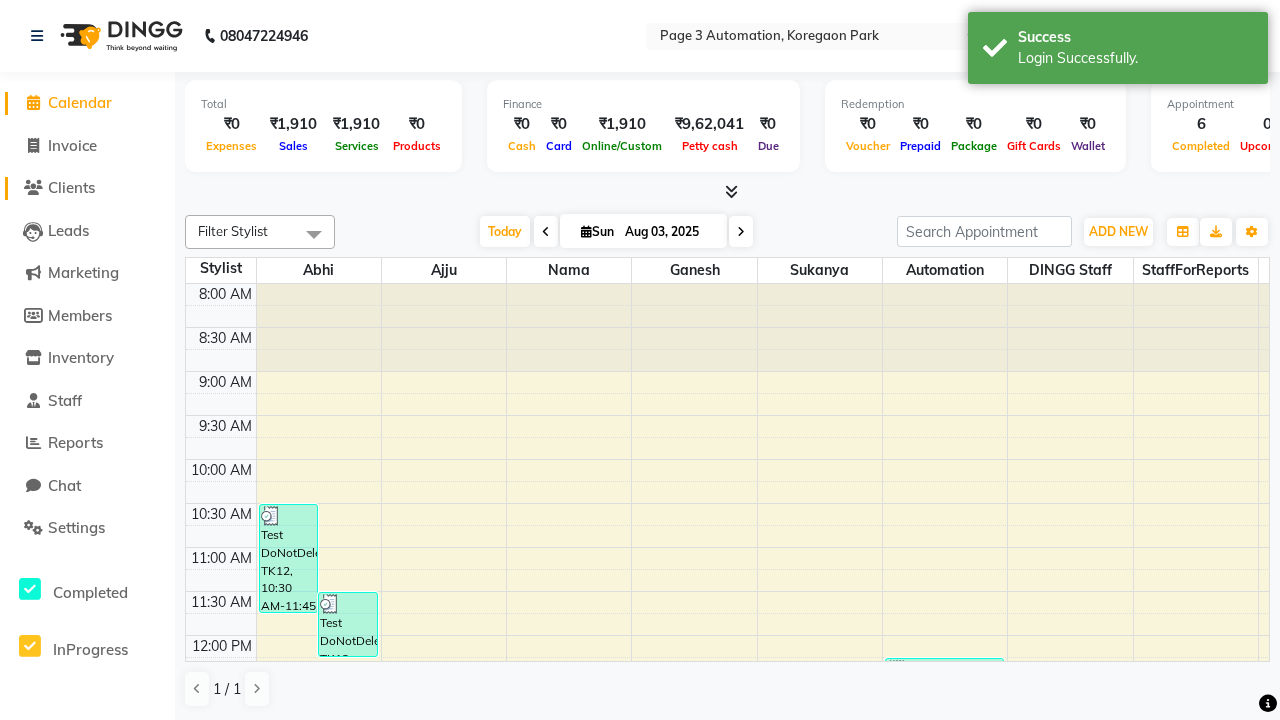 click on "Clients" 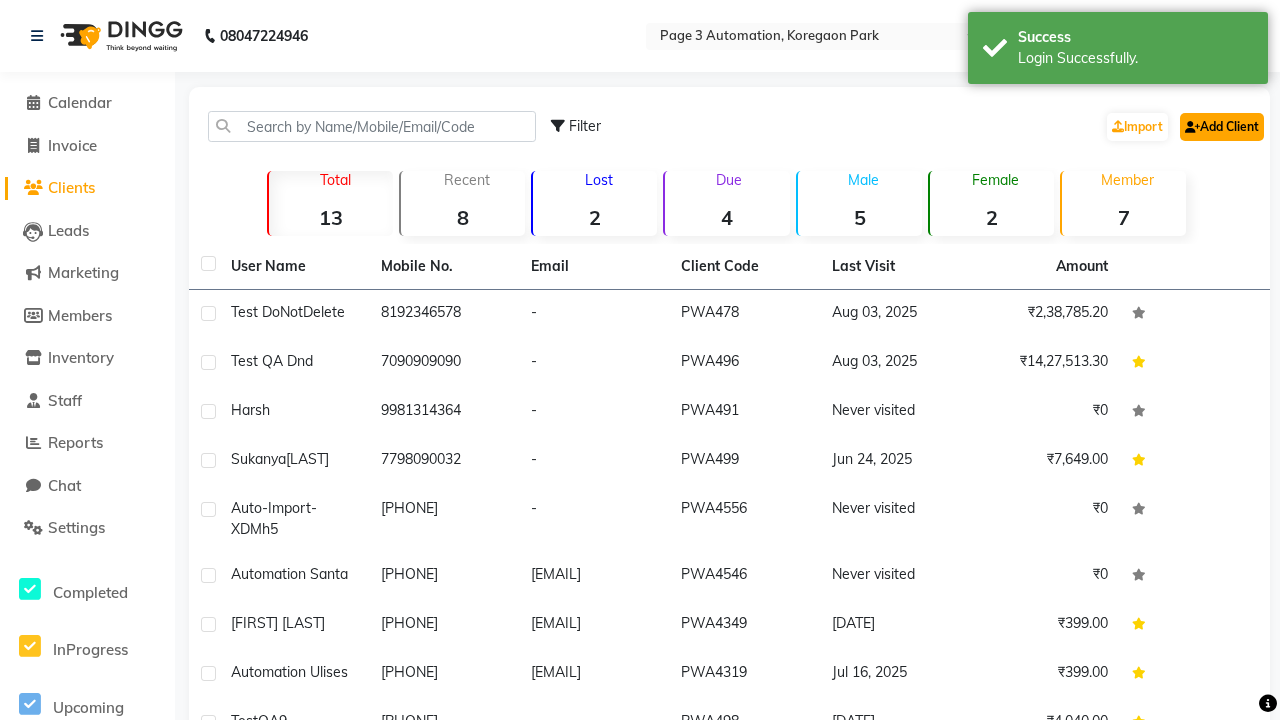 click on "Add Client" 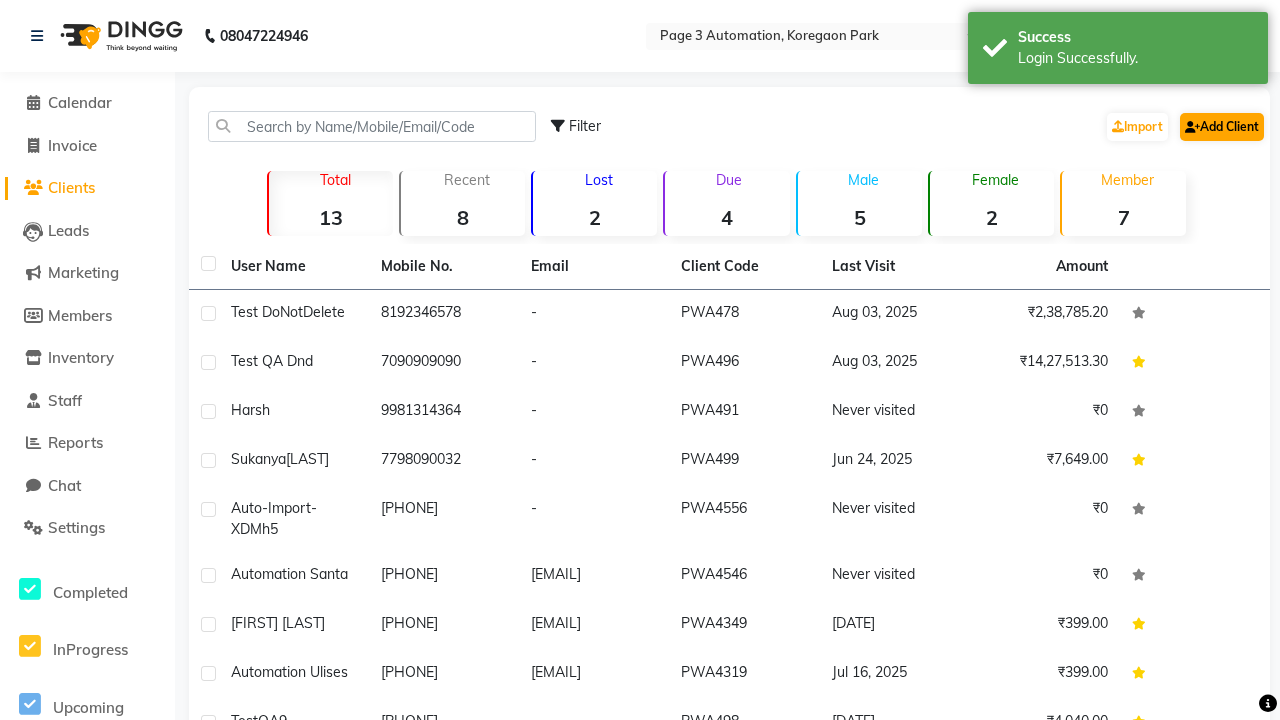 select on "22" 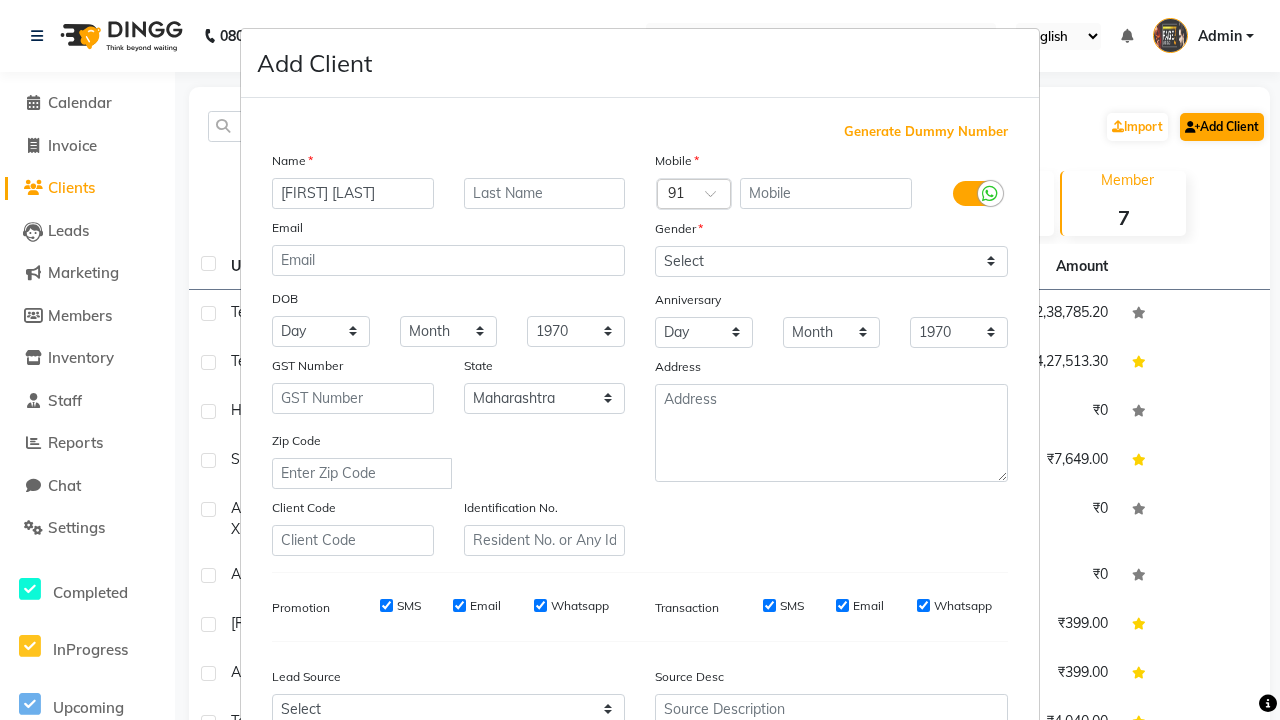type on "Automation Chad" 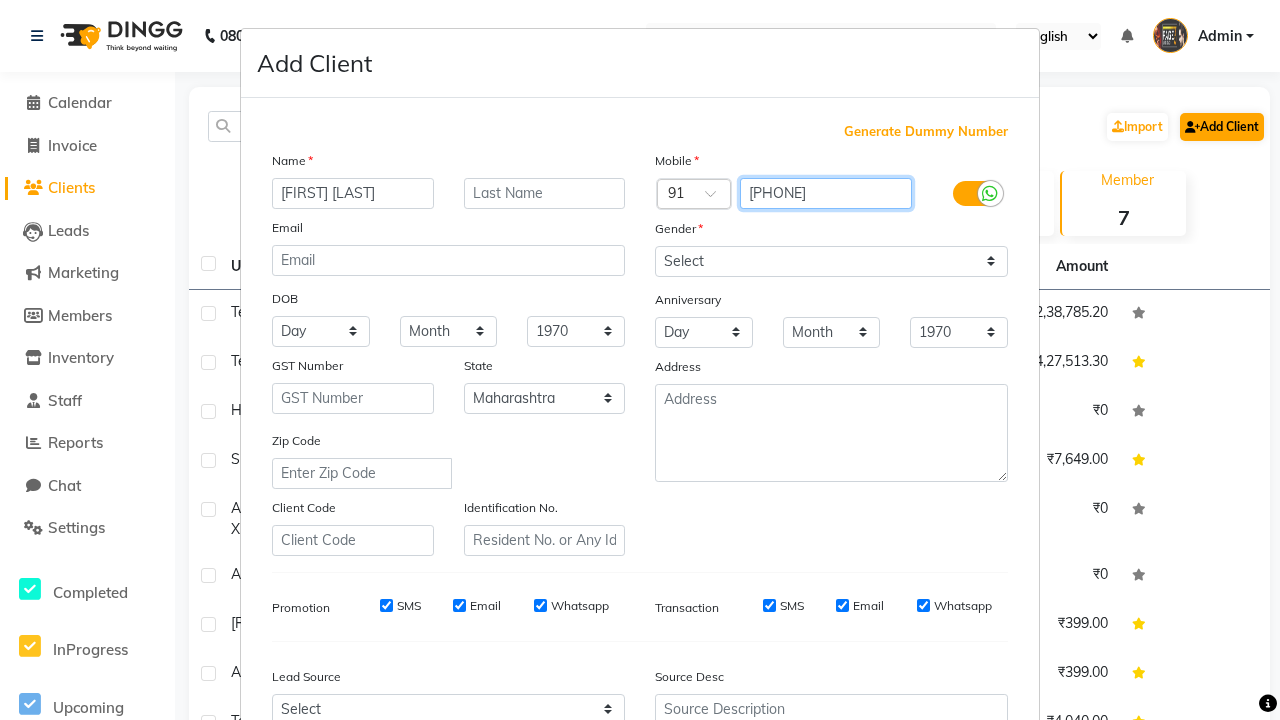 type on "9916474951" 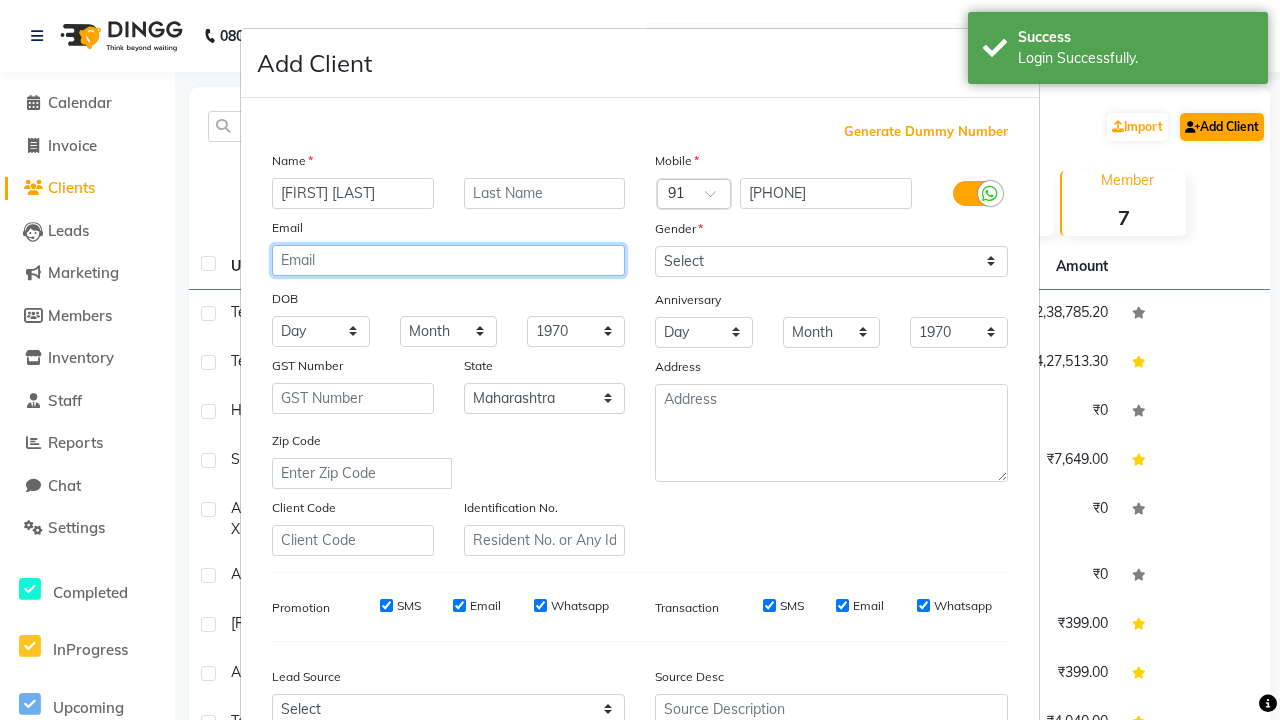 type on "ieTtjHQ6tS@rg4oc.com" 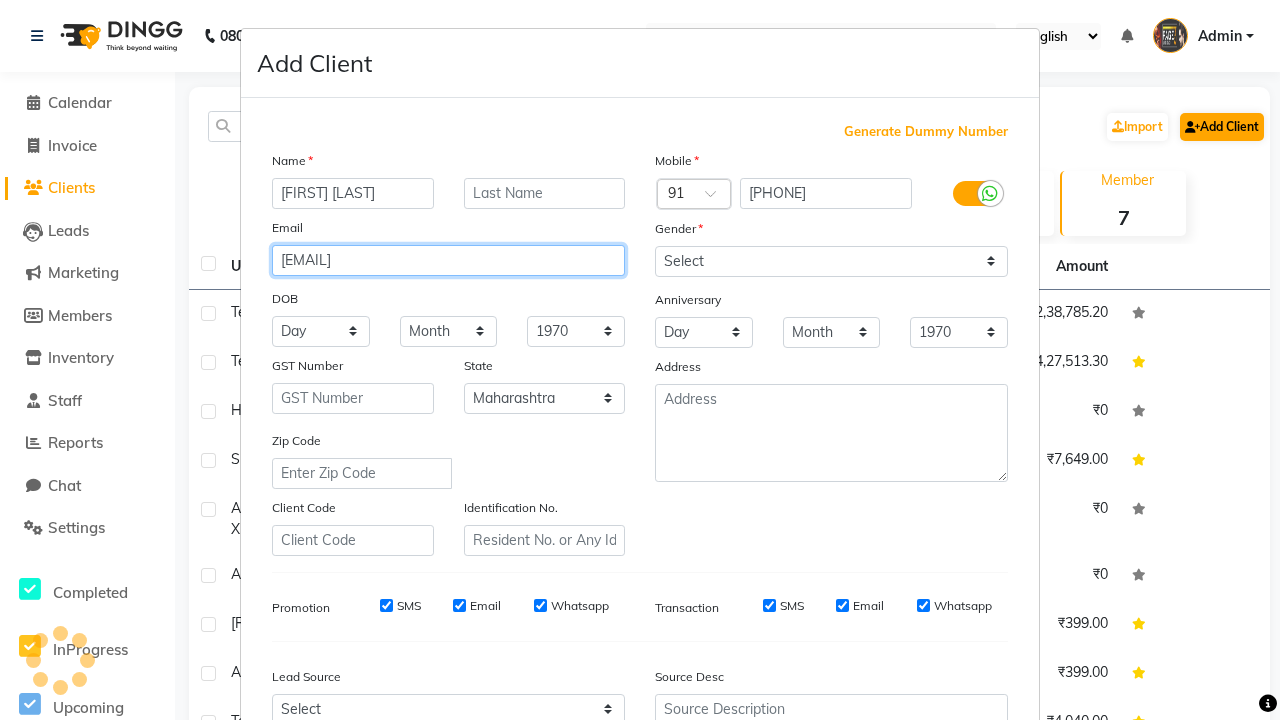 select on "male" 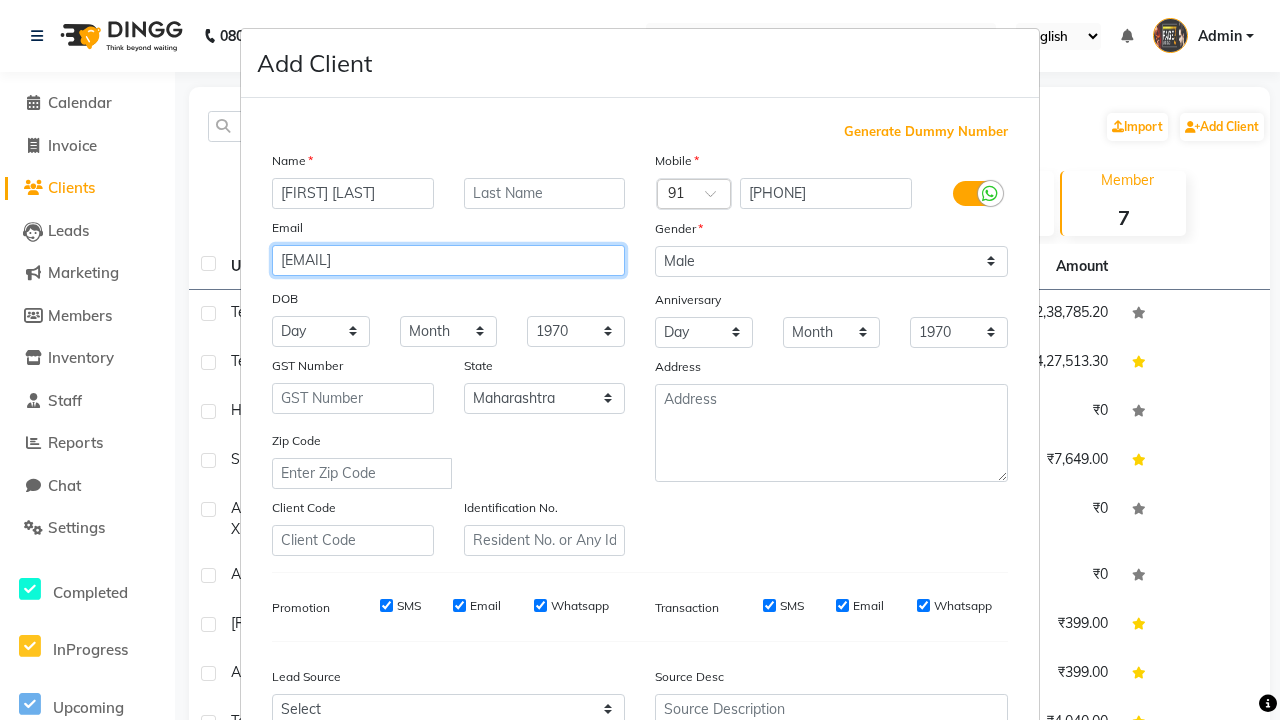 type on "ieTtjHQ6tS@rg4oc.com" 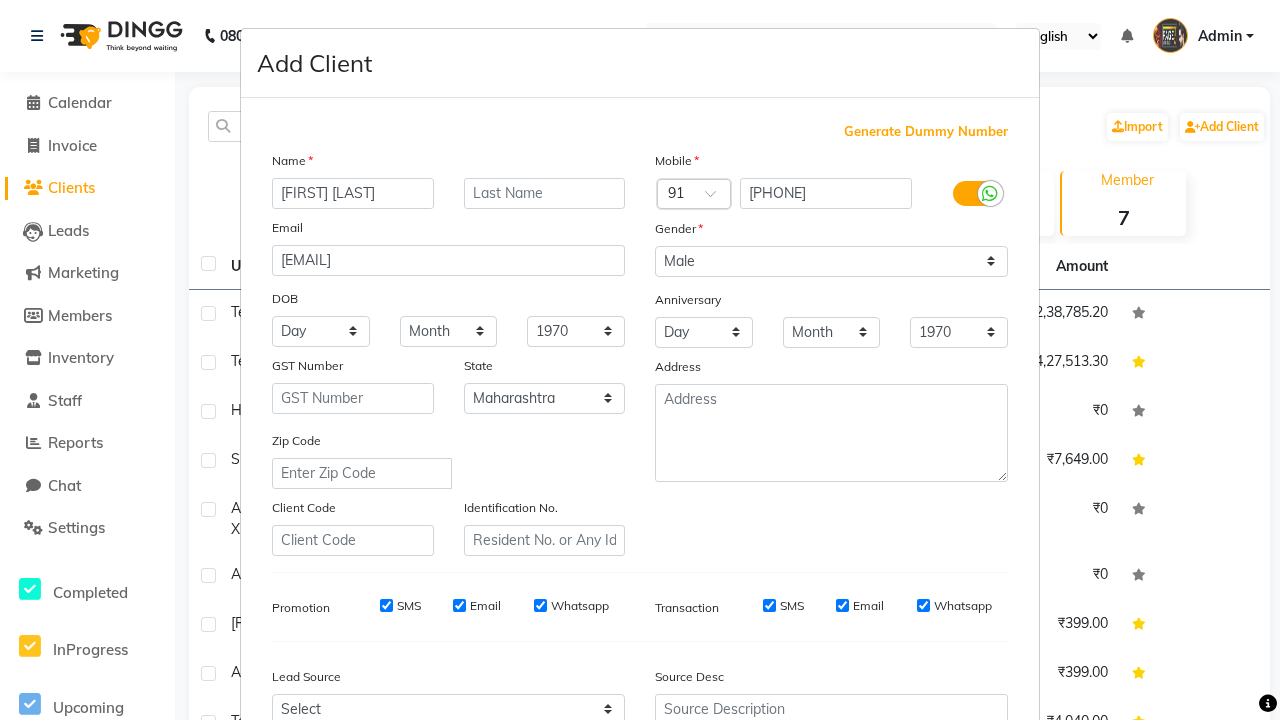 click on "Add" at bounding box center [906, 855] 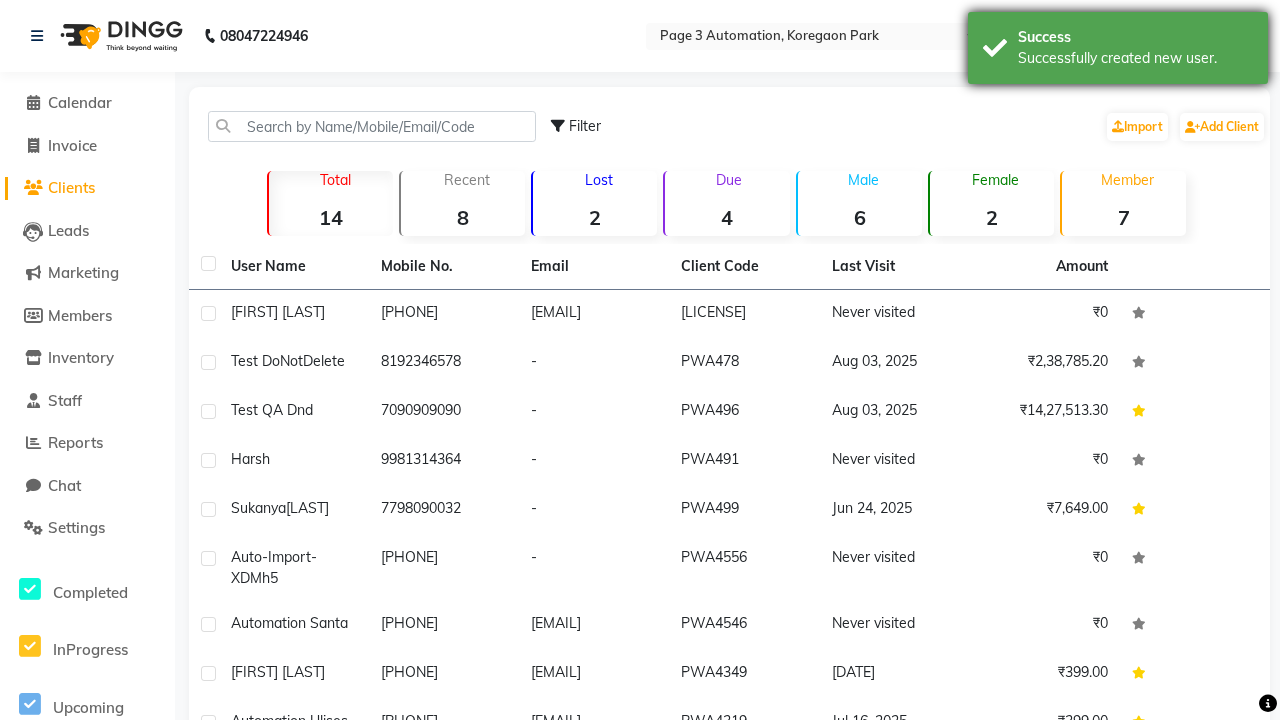 click on "Successfully created new user." at bounding box center (1135, 58) 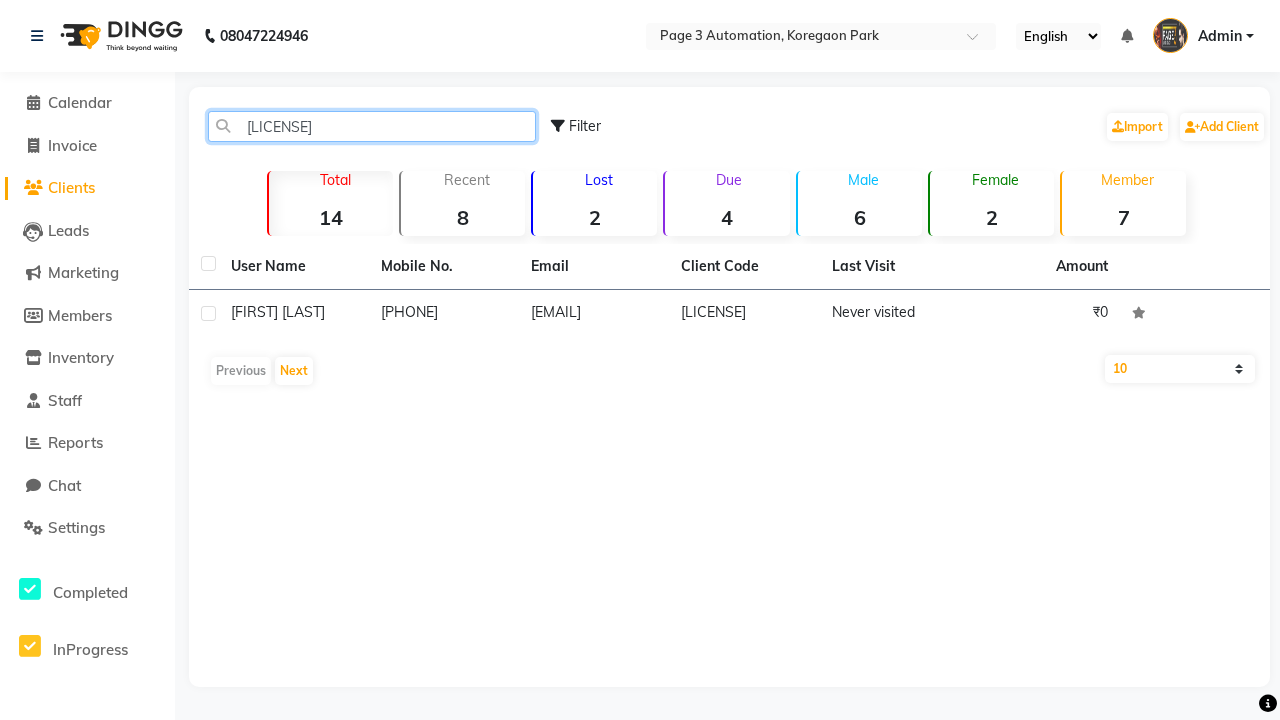 type on "PWA4631" 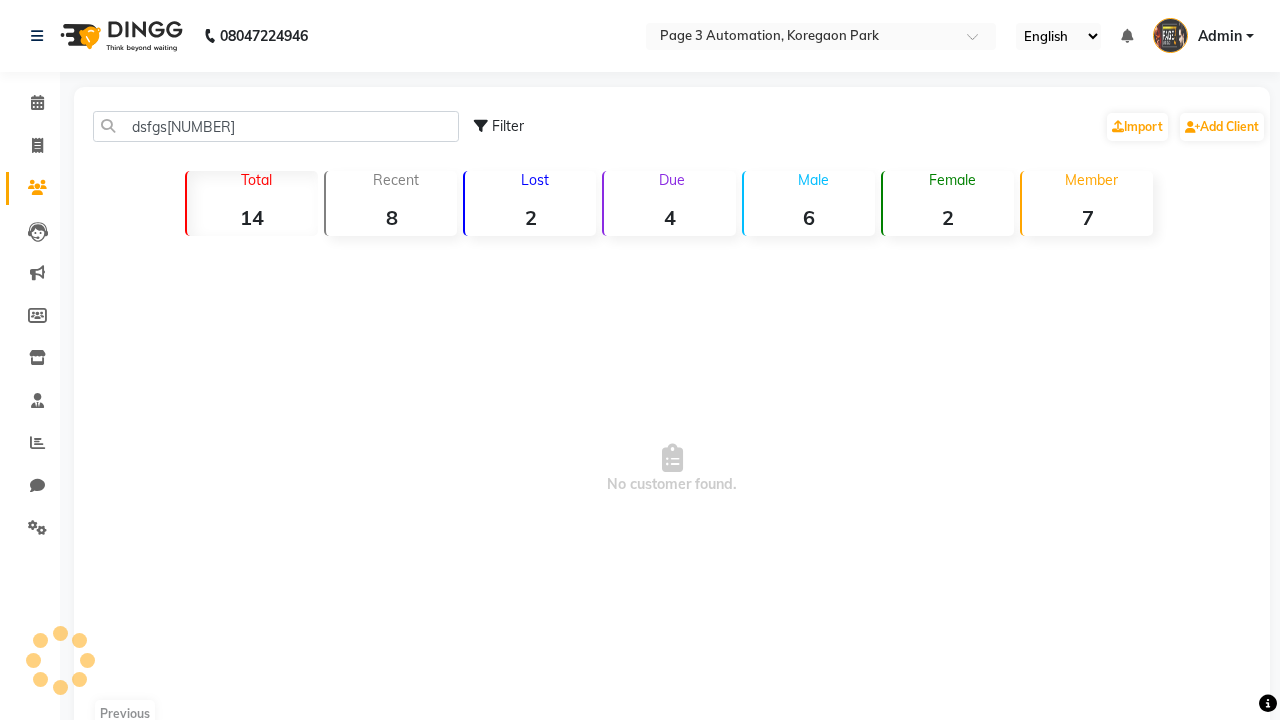 scroll, scrollTop: 0, scrollLeft: 0, axis: both 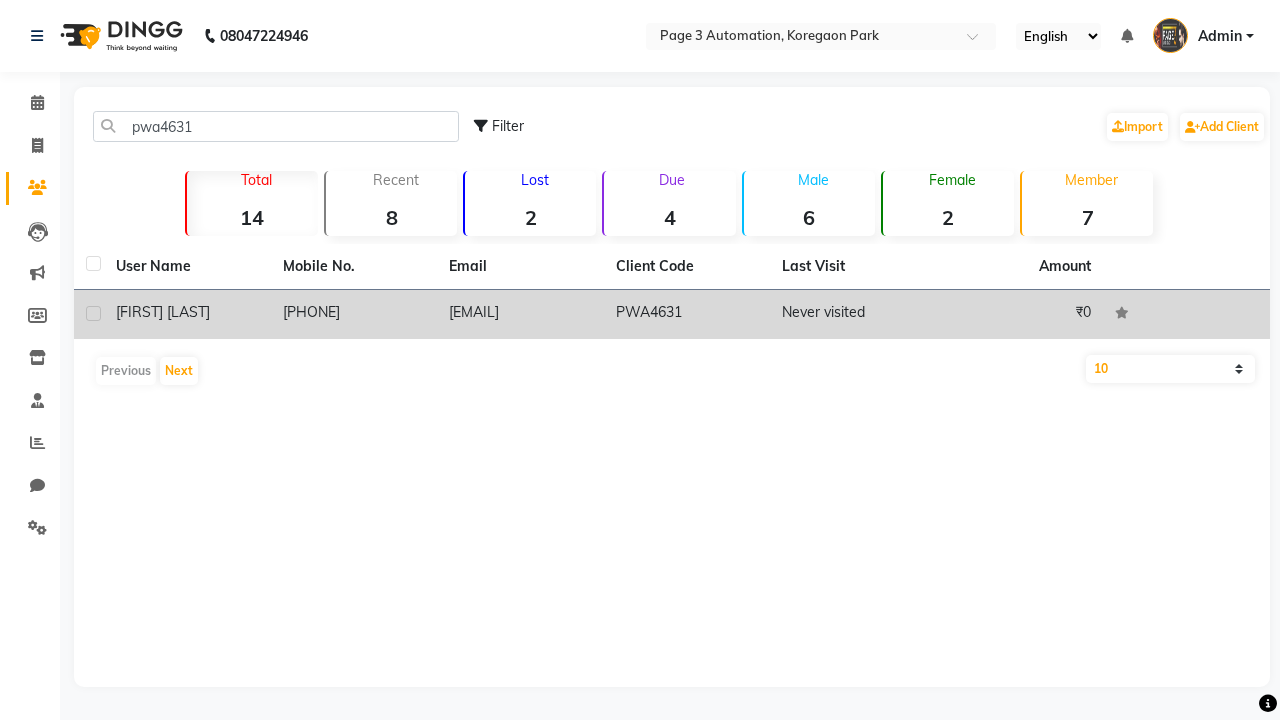click 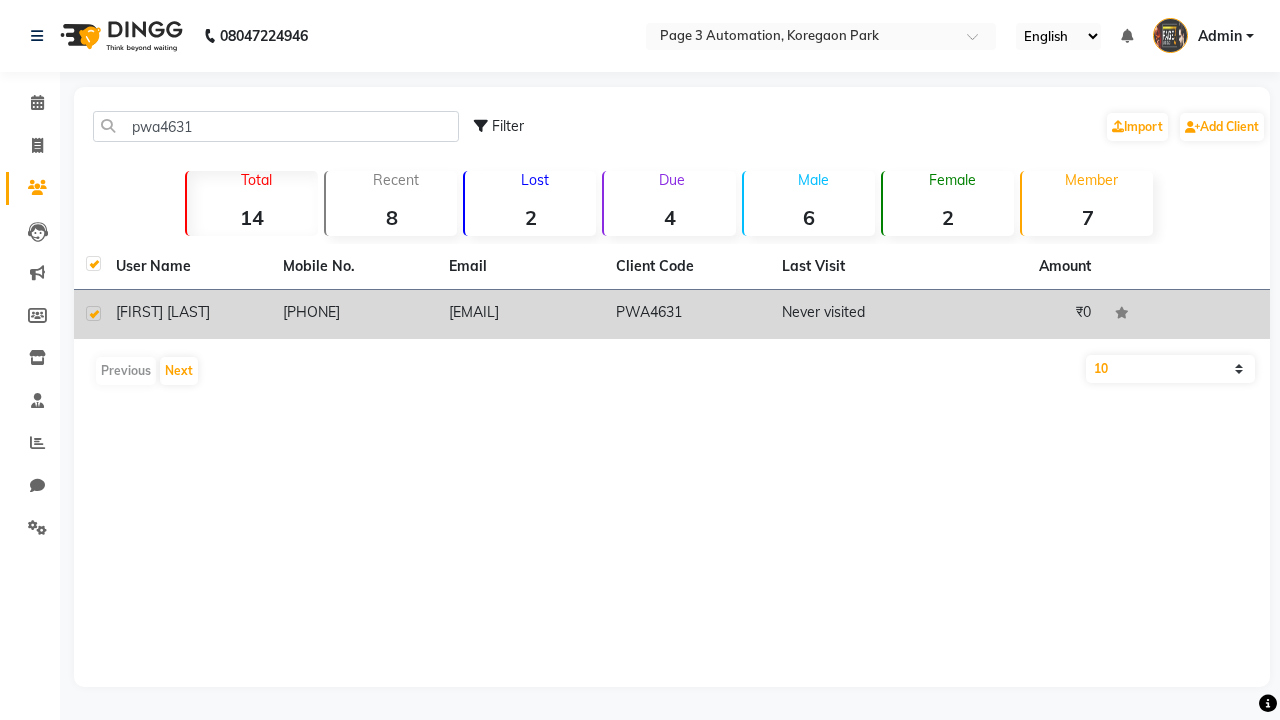 checkbox on "true" 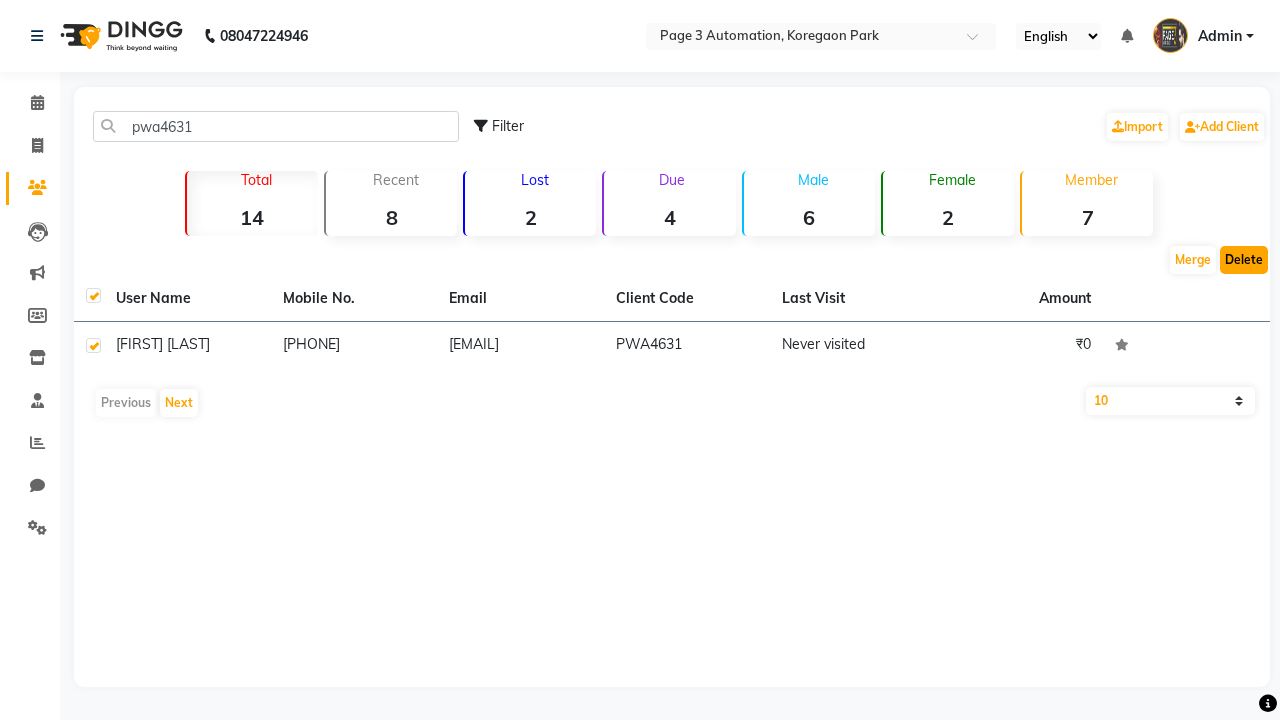 click on "Delete" 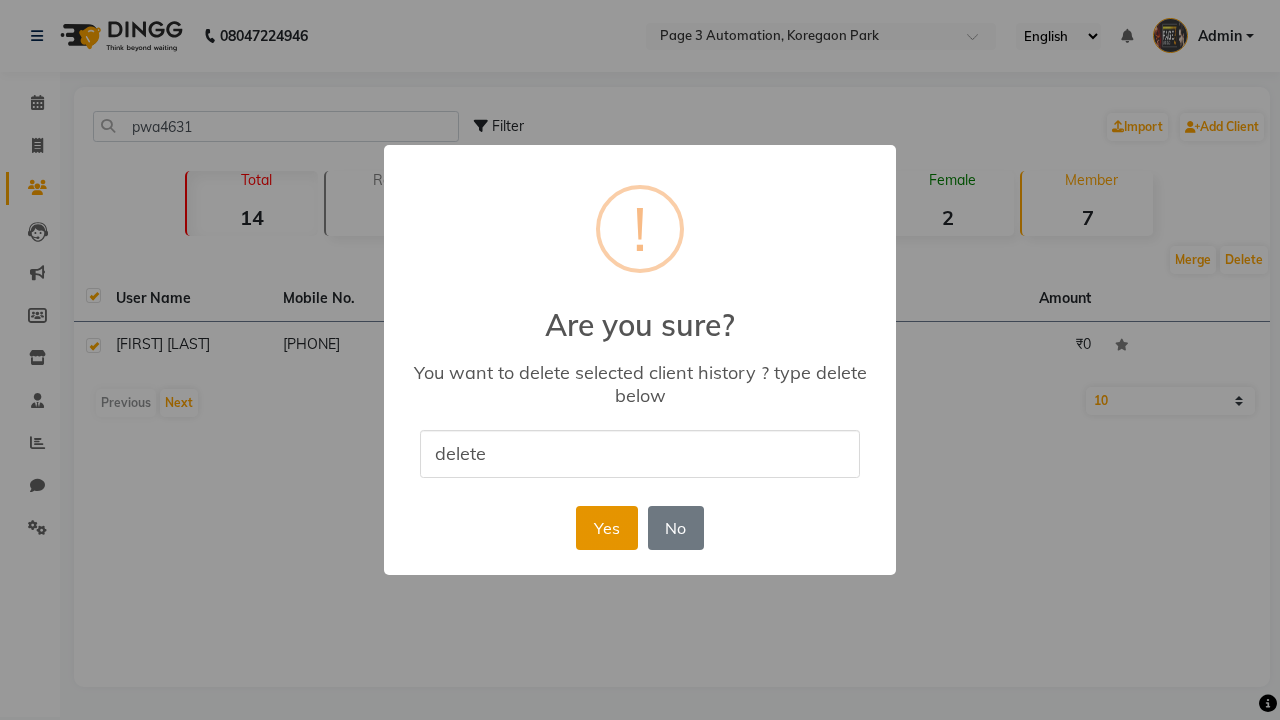 type on "delete" 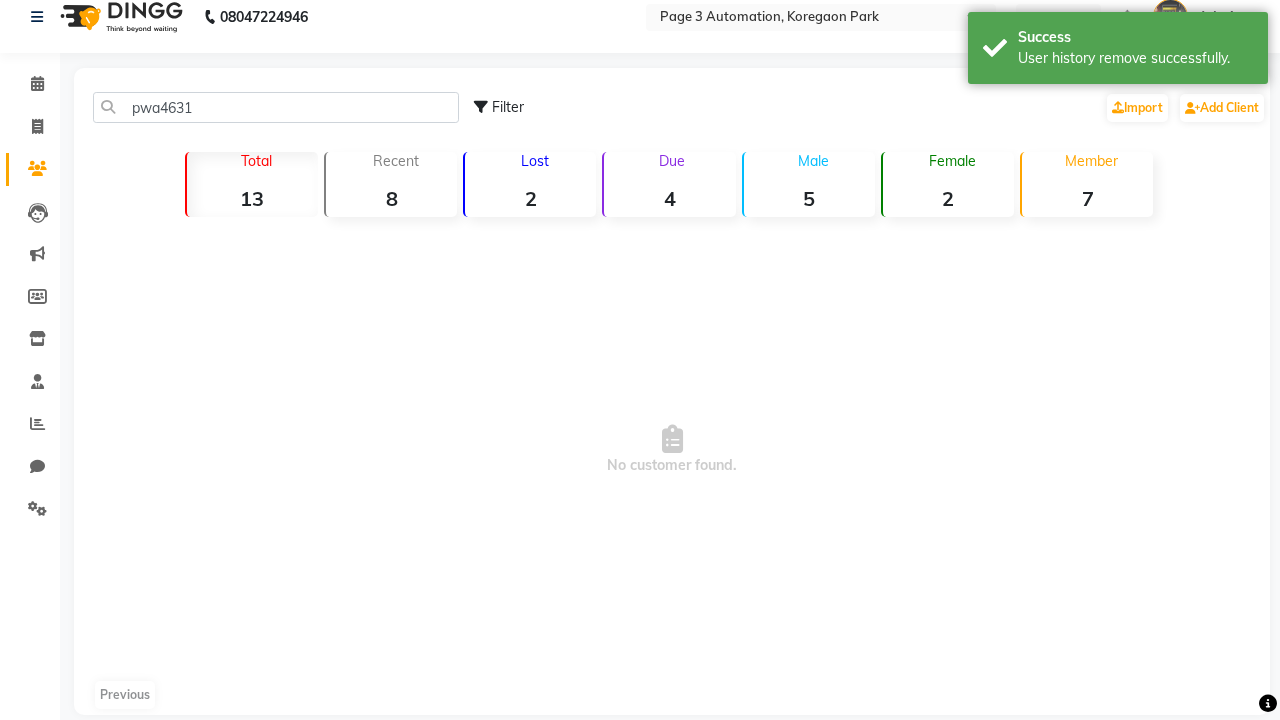 scroll, scrollTop: 0, scrollLeft: 0, axis: both 